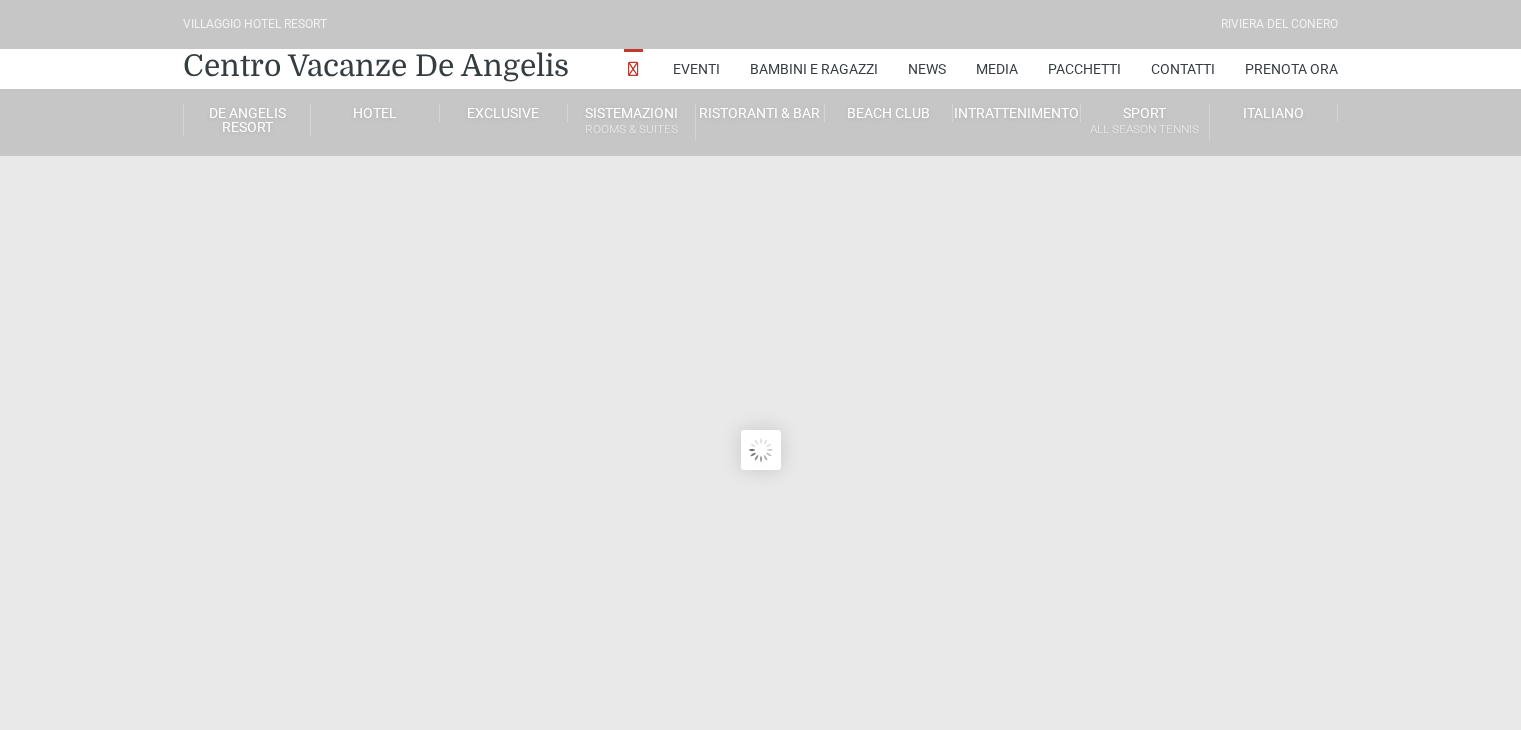 scroll, scrollTop: 0, scrollLeft: 0, axis: both 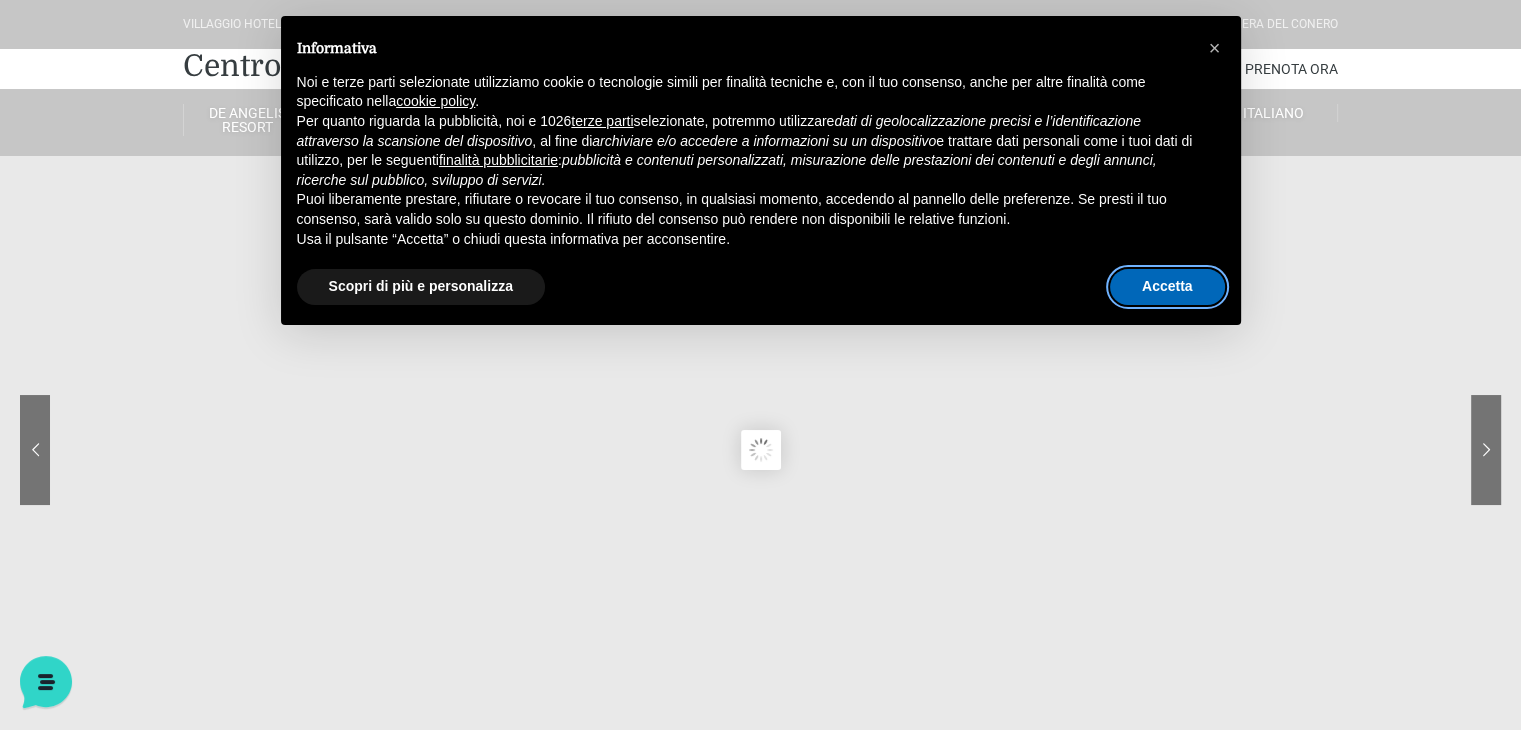 click on "Accetta" at bounding box center [1167, 287] 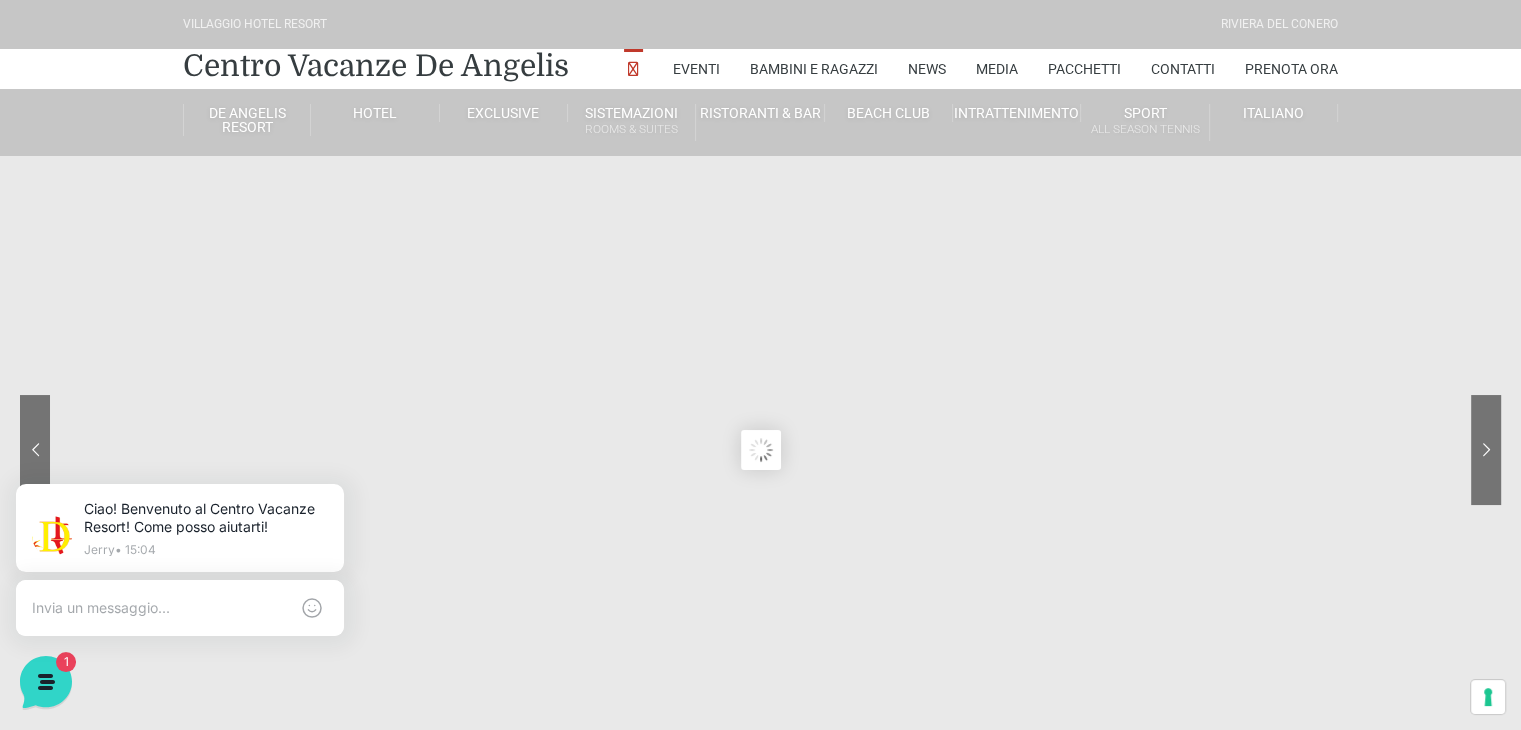 click 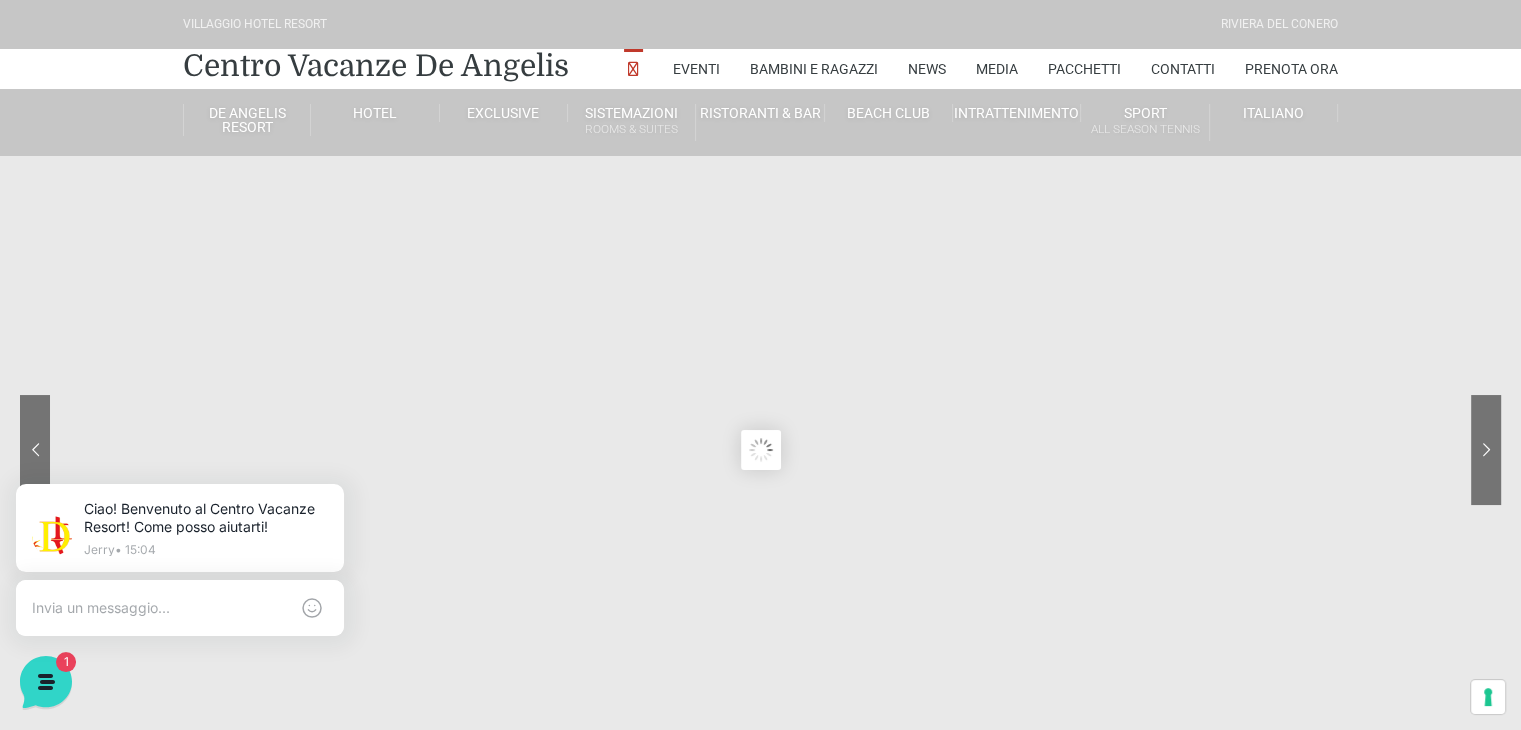 click 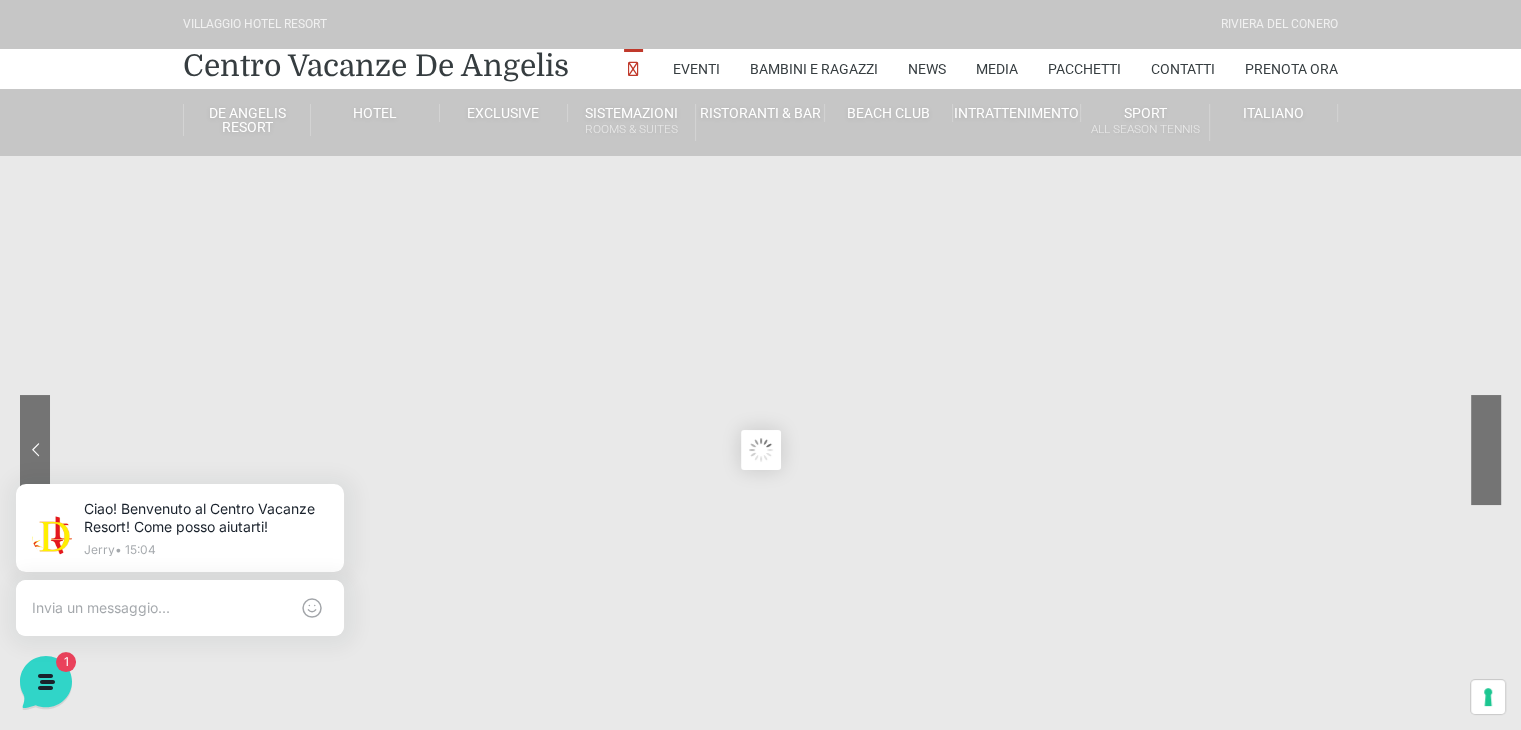 click 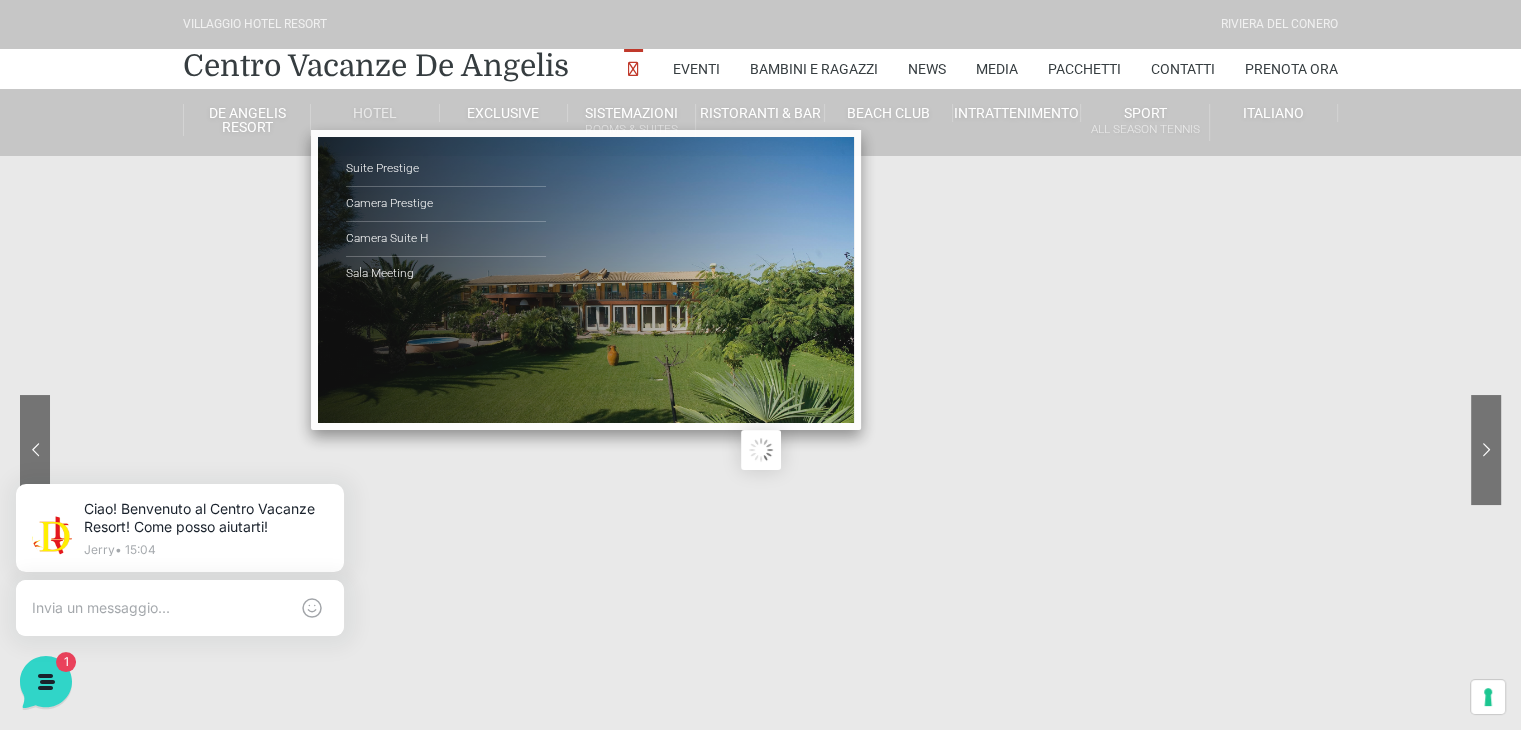 drag, startPoint x: 29, startPoint y: 20, endPoint x: 327, endPoint y: 115, distance: 312.77628 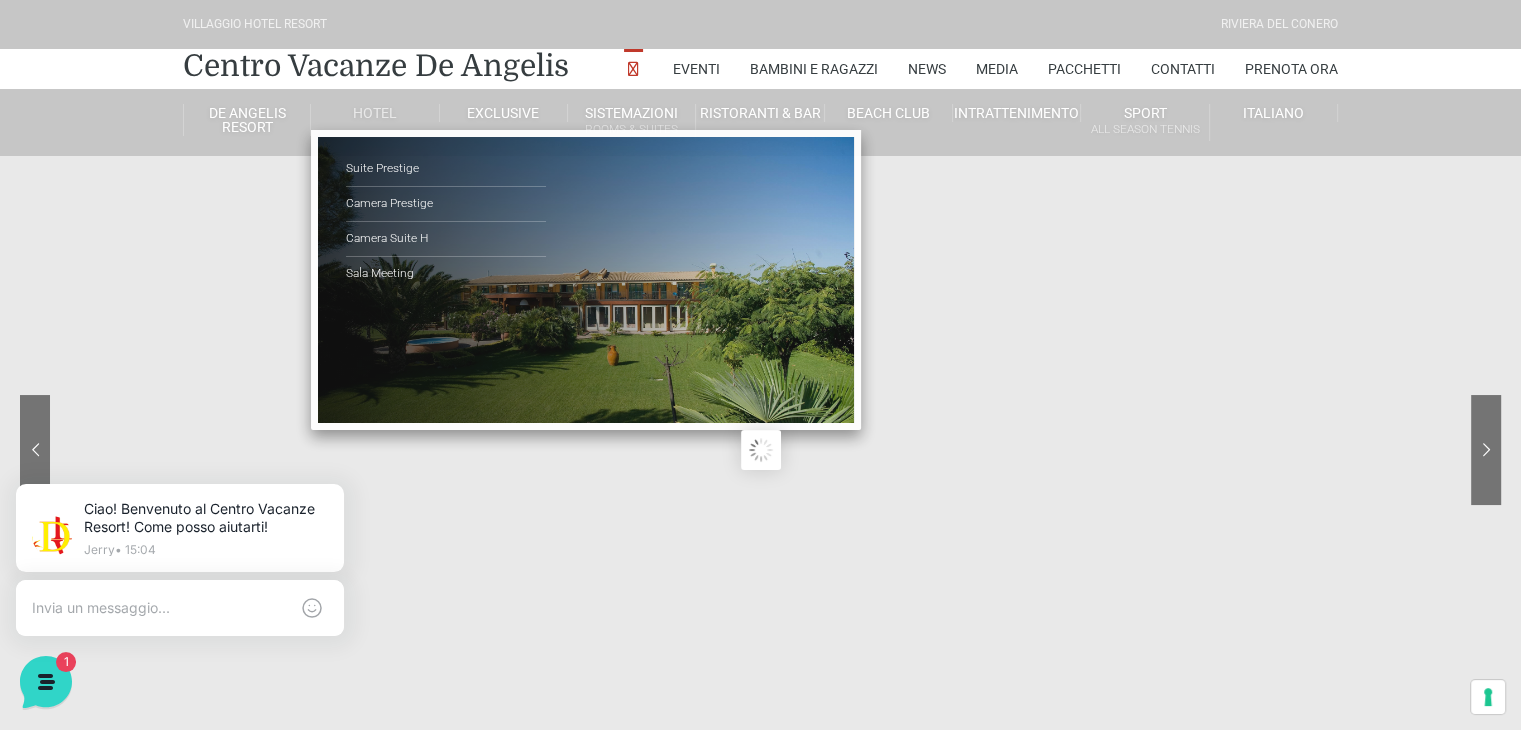 click on "Hotel" at bounding box center [375, 113] 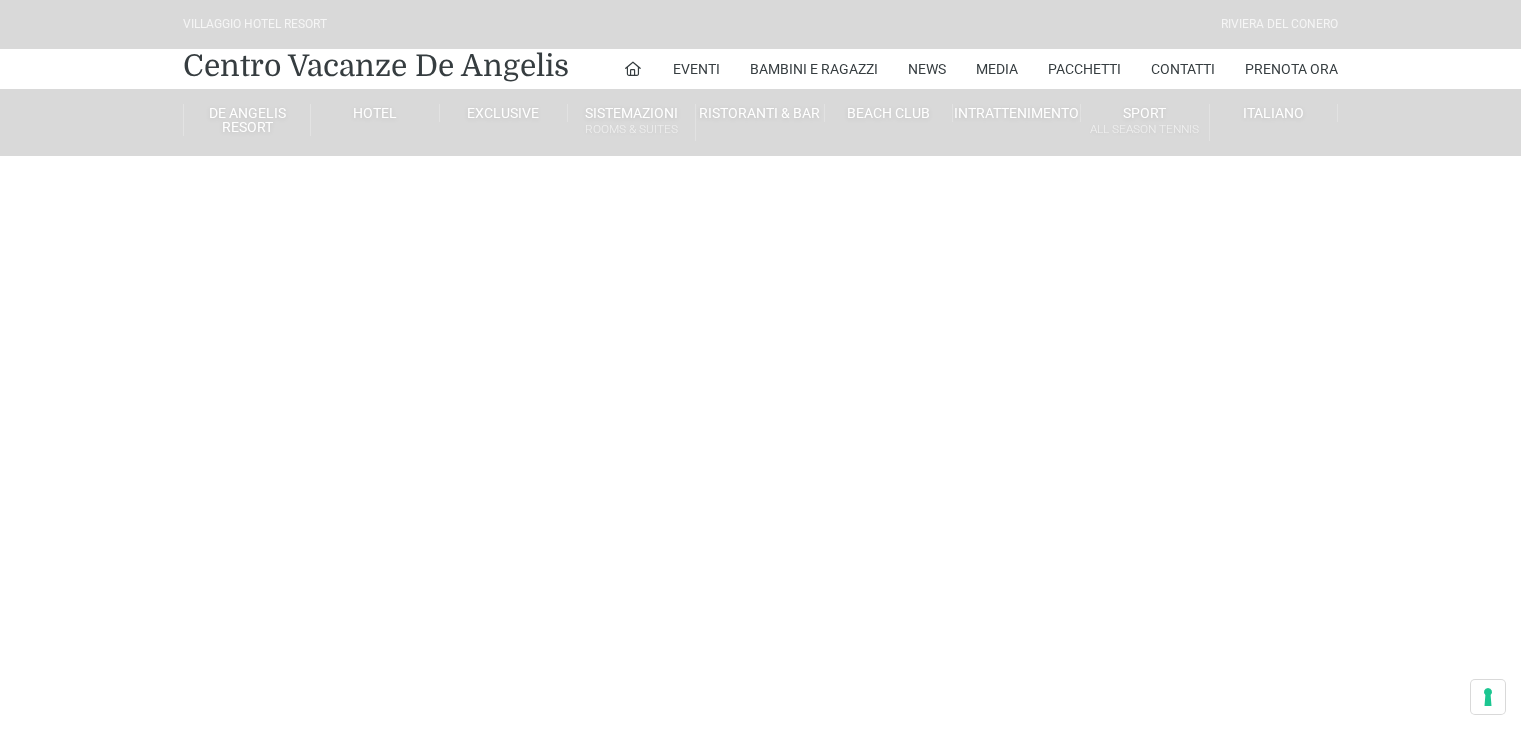 scroll, scrollTop: 0, scrollLeft: 0, axis: both 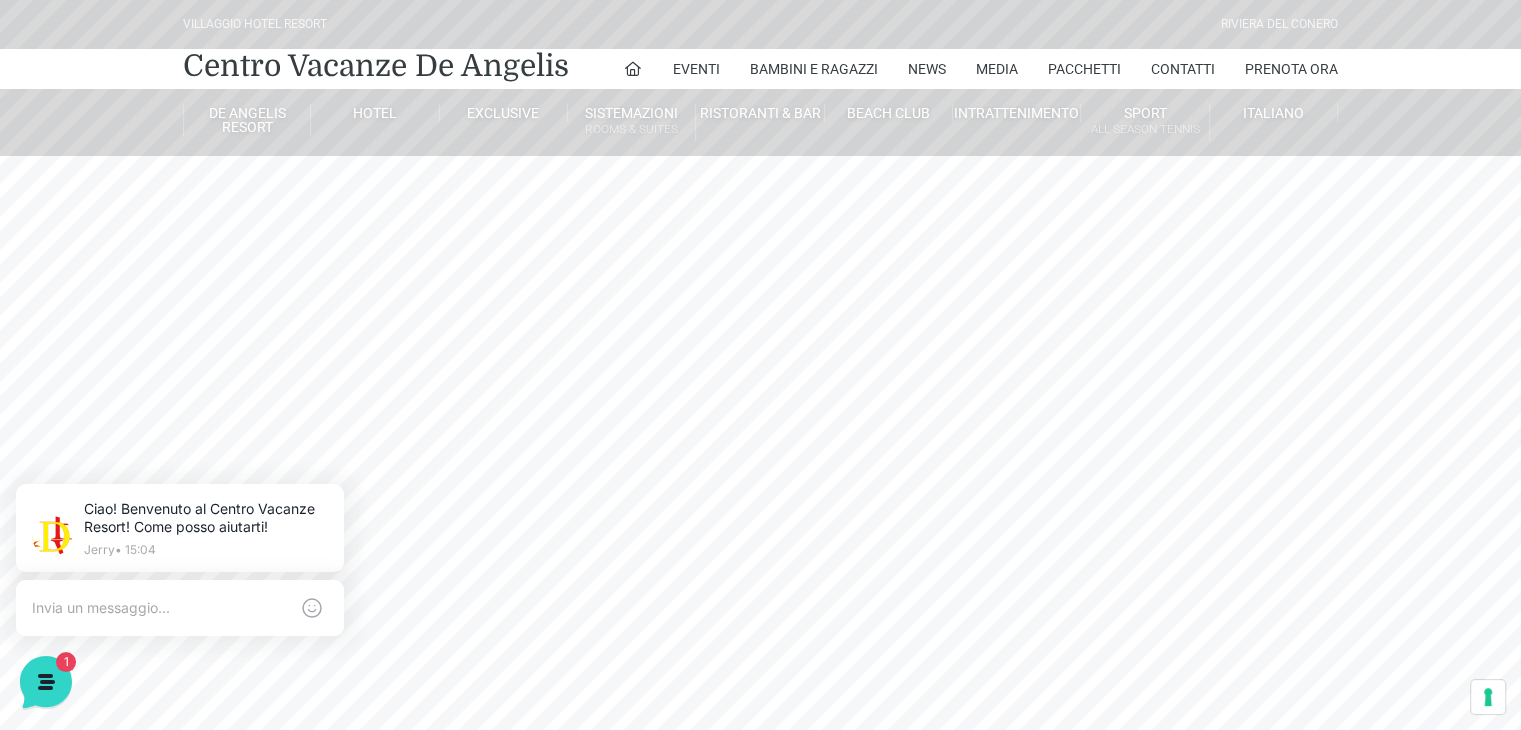 click on "Villaggio Hotel Resort
Riviera Del Conero
Centro Vacanze De Angelis
Eventi
Miss Italia
Cerimonie
Team building
Bambini e Ragazzi
Holly Beach Club
Holly Teeny Club
Holly Young Club
Piscine
Iscrizioni Holly Club
News
Media
Pacchetti
Contatti
Prenota Ora
De Angelis Resort
Parco Piscine
Oasi Naturale
Cappellina
Sala Convegni
Le Marche
Store
Concierge
Colonnina Ricarica
Mappa del Villaggio
Hotel
Suite Prestige
Camera Prestige
Camera Suite H
Sala Meeting
Exclusive
Villa Luxury
Dimora Padronale
Villa 601 Alpine
Villa Classic
Bilocale Garden Gold
Sistemazioni Rooms & Suites
Villa Trilocale Deluxe Numana
Villa Trilocale Deluxe Private Garden
Villa Bilocale Deluxe
Appartamento Trilocale Garden" at bounding box center [760, 450] 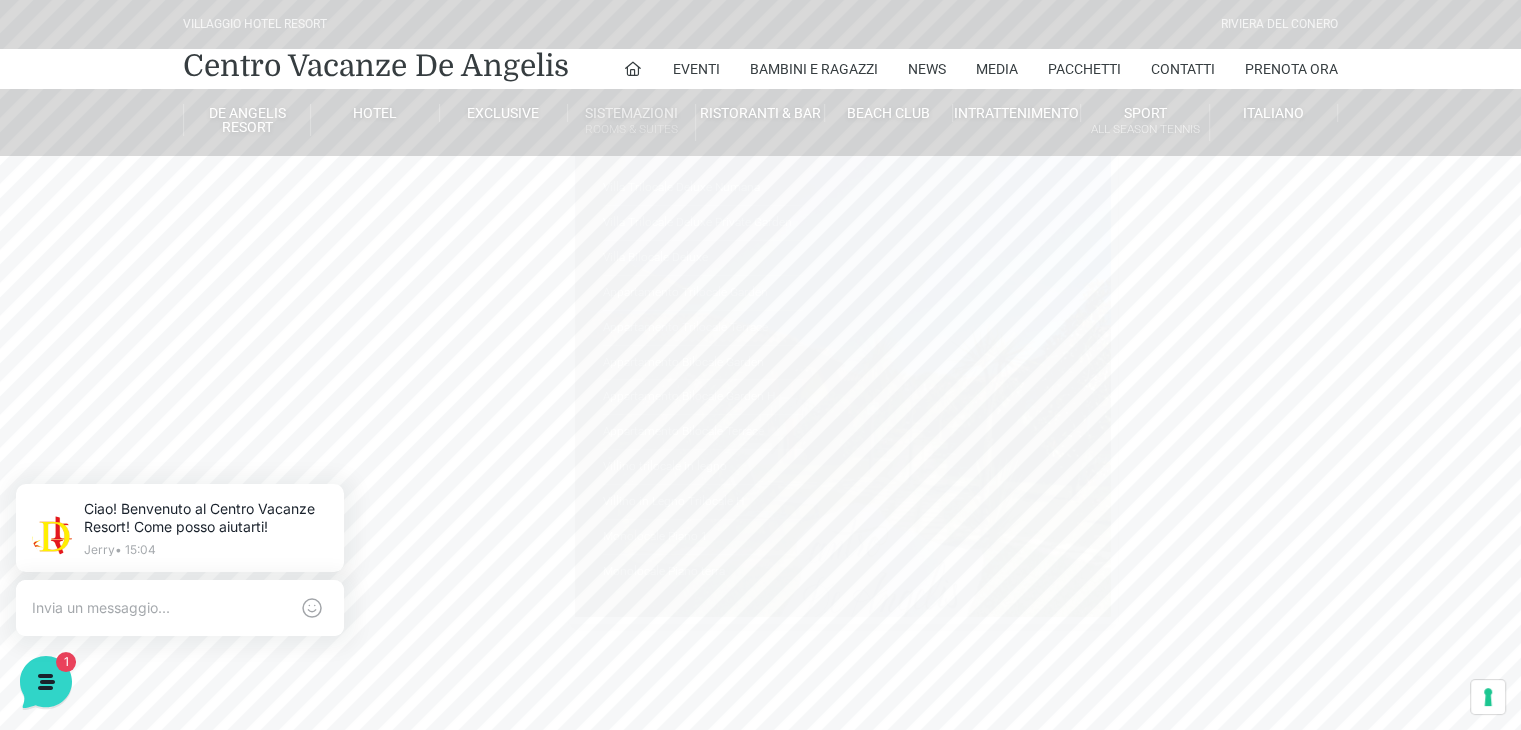 drag, startPoint x: 368, startPoint y: 121, endPoint x: 621, endPoint y: 104, distance: 253.5705 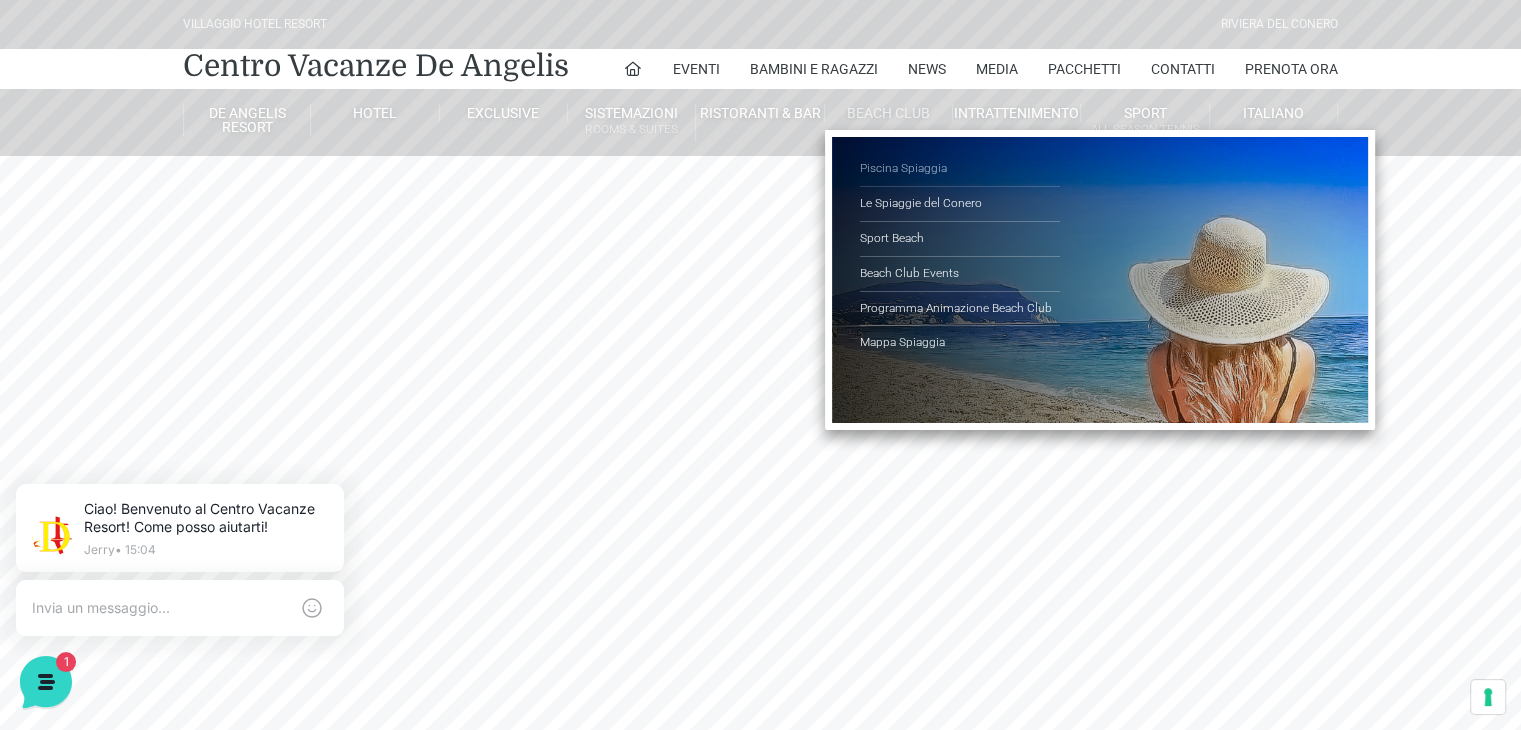 click on "Piscina Spiaggia" at bounding box center (960, 169) 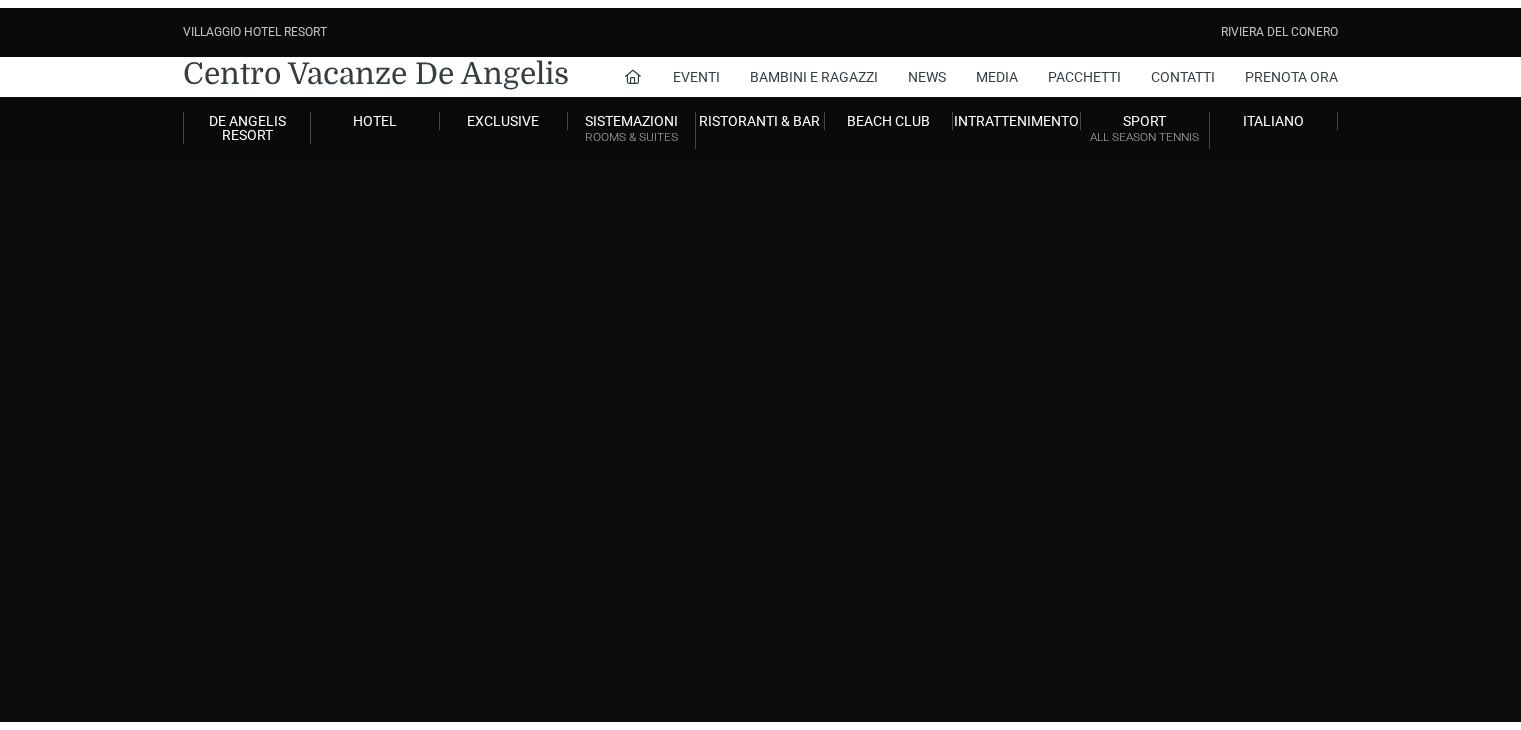 scroll, scrollTop: 0, scrollLeft: 0, axis: both 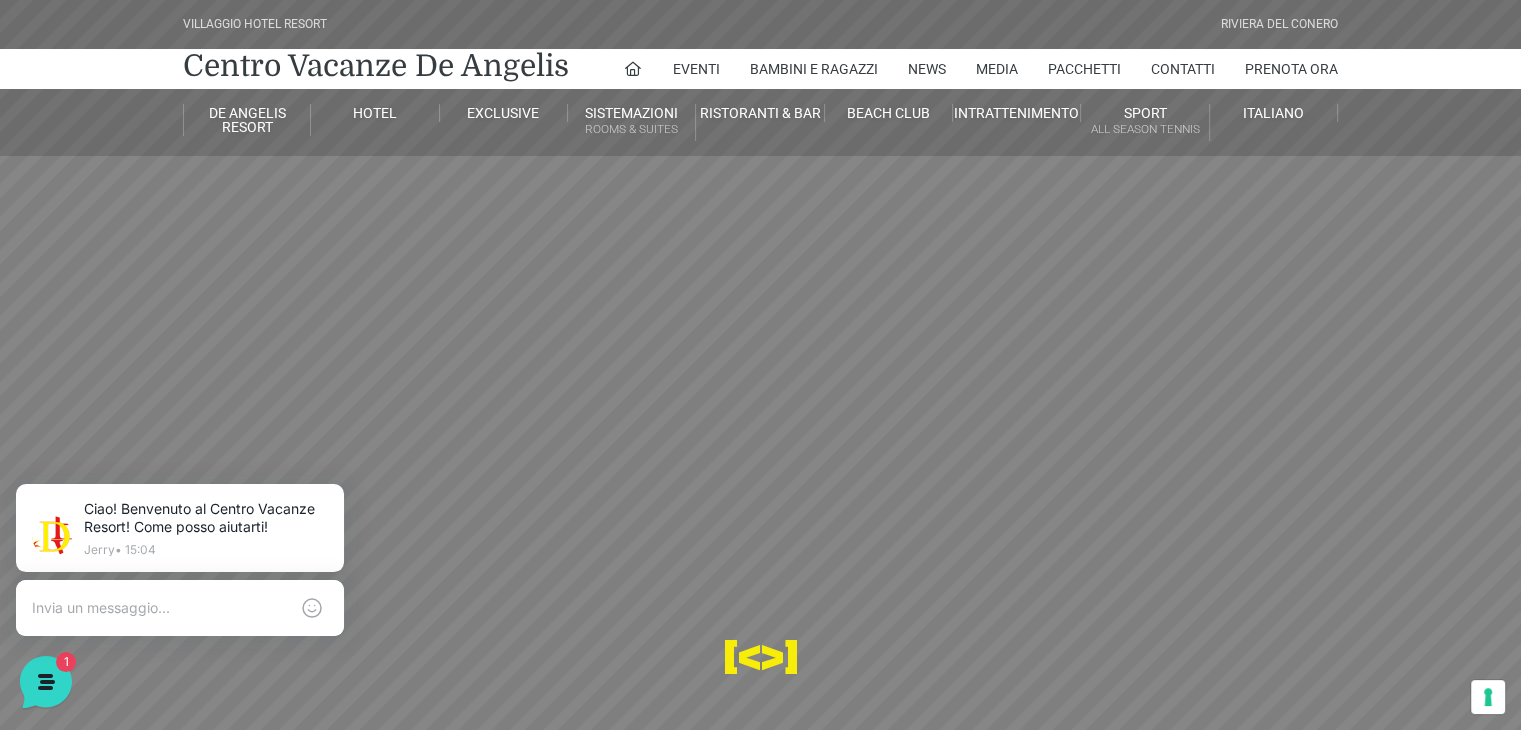 click on "Villaggio Hotel Resort
Riviera Del Conero
Centro Vacanze De Angelis
Eventi
Miss Italia
Cerimonie
Team building
Bambini e Ragazzi
Holly Beach Club
Holly Teeny Club
Holly Young Club
Piscine
Iscrizioni Holly Club
News
Media
Pacchetti
Contatti
Prenota Ora
De Angelis Resort
Parco Piscine
Oasi Naturale
Cappellina
Sala Convegni
Le Marche
Store
Concierge
Colonnina Ricarica
Mappa del Villaggio
Hotel
Suite Prestige
Camera Prestige
Camera Suite H
Sala Meeting
Exclusive
Villa Luxury
Dimora Padronale
Villa 601 Alpine
Villa Classic
Bilocale Garden Gold
Sistemazioni Rooms & Suites
Villa Trilocale Deluxe Numana
Villa Trilocale Deluxe Private Garden
Villa Bilocale Deluxe
Appartamento Trilocale Garden" at bounding box center (760, 450) 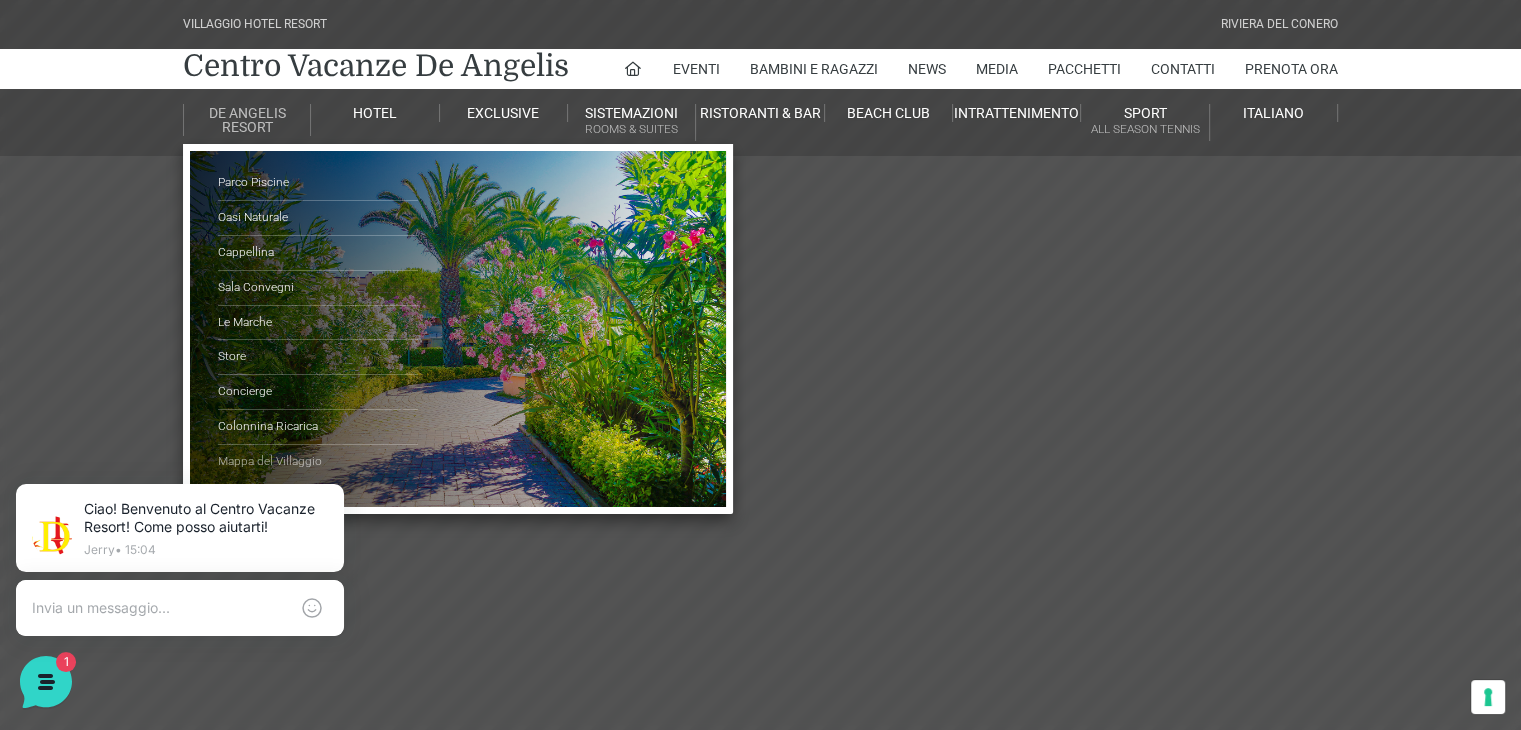 click on "Mappa del Villaggio" at bounding box center [318, 462] 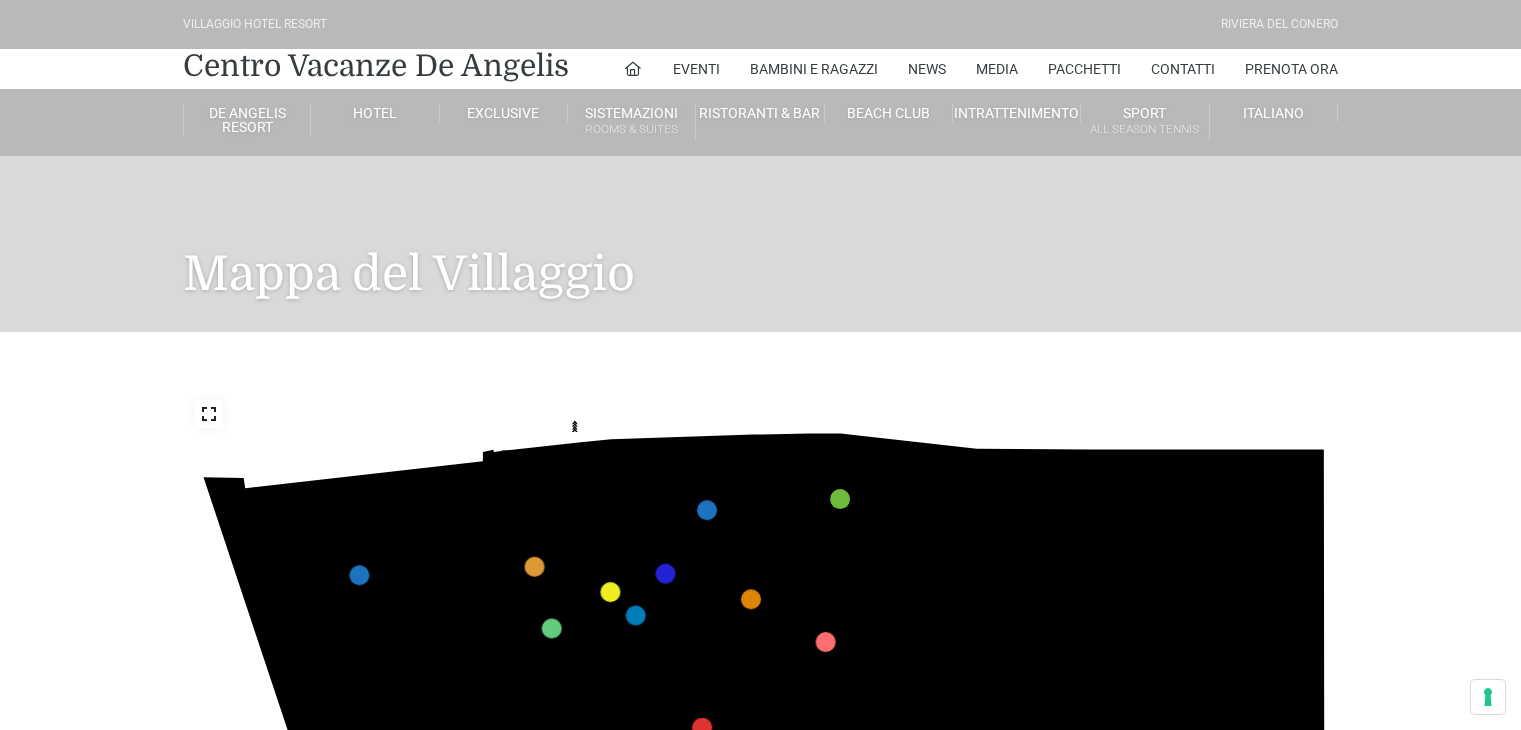 scroll, scrollTop: 0, scrollLeft: 0, axis: both 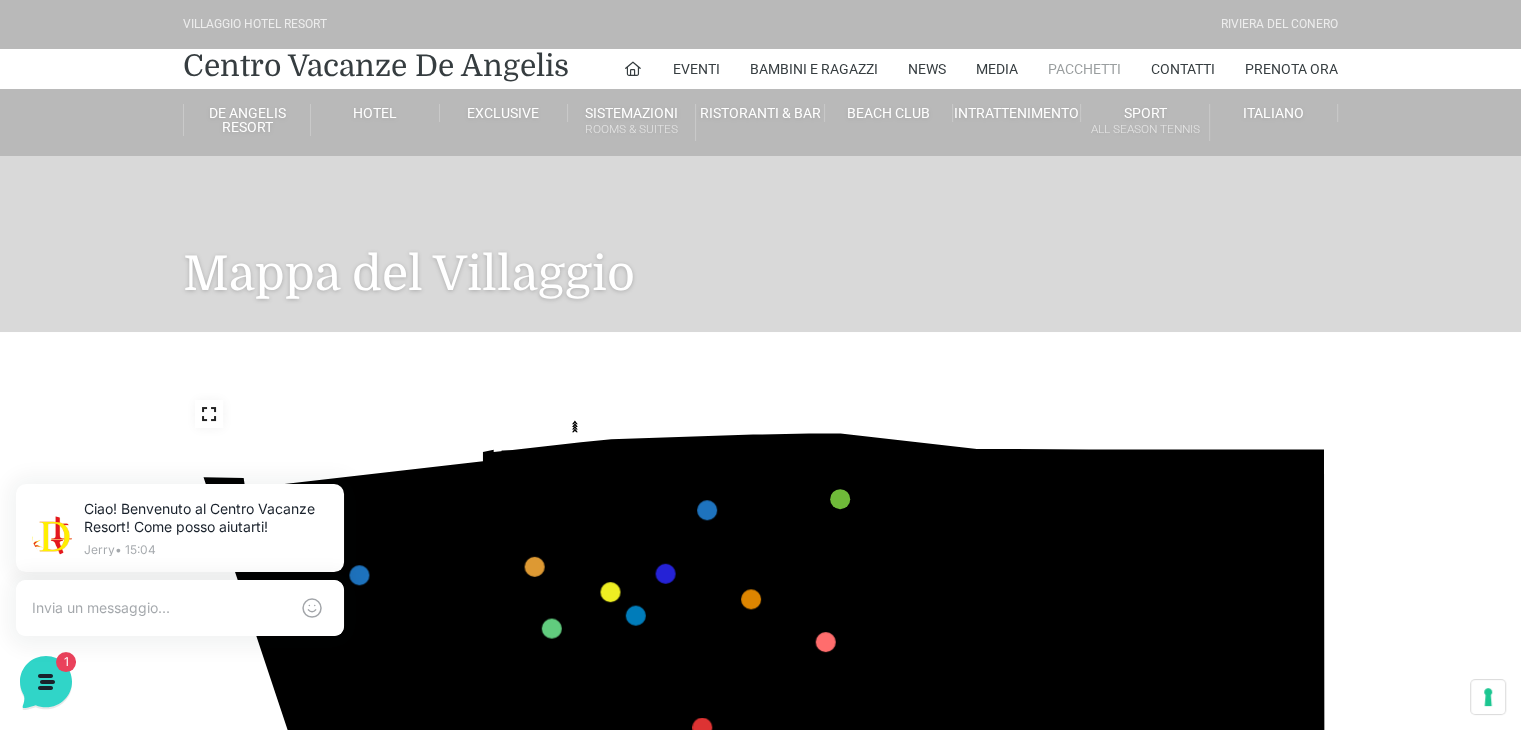 click on "Pacchetti" at bounding box center [1084, 69] 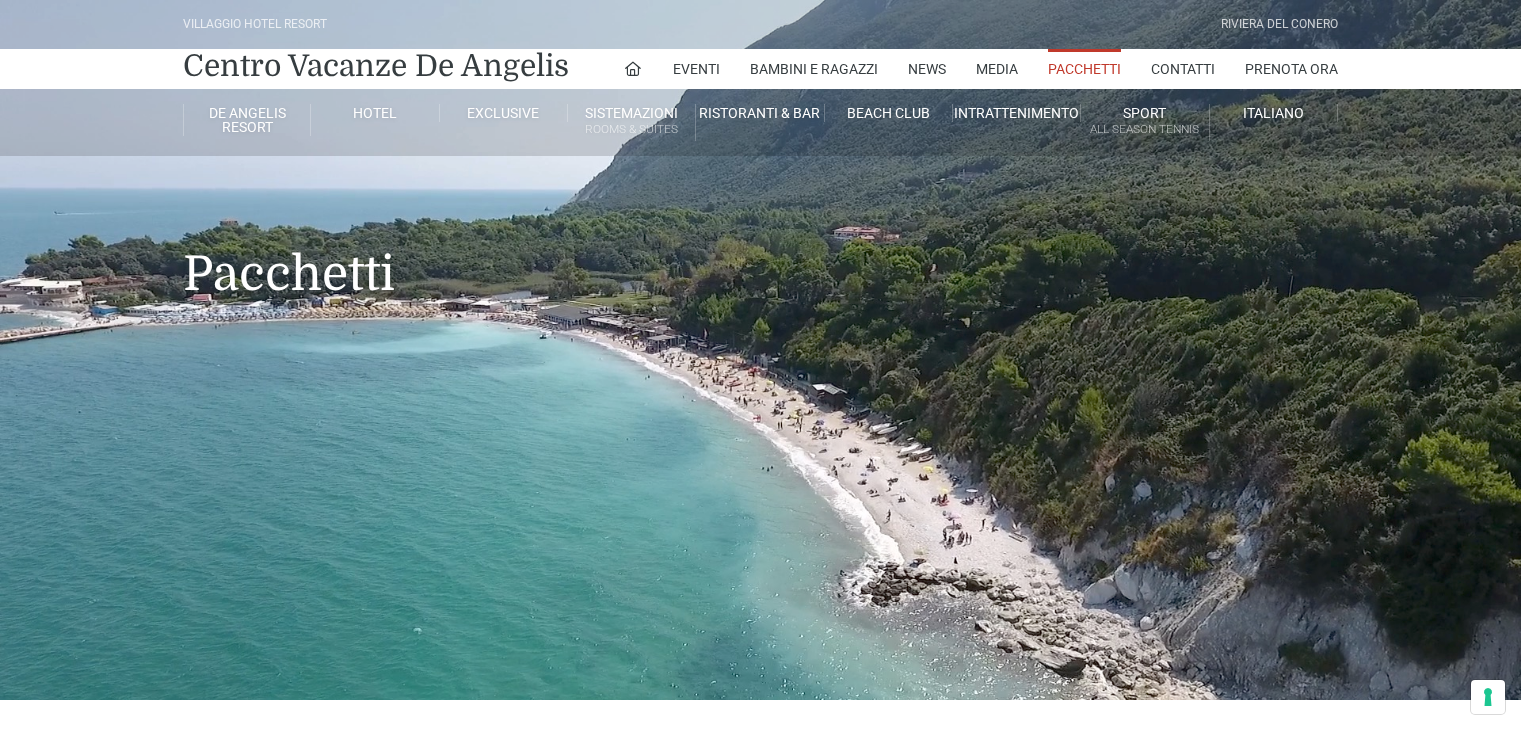 scroll, scrollTop: 0, scrollLeft: 0, axis: both 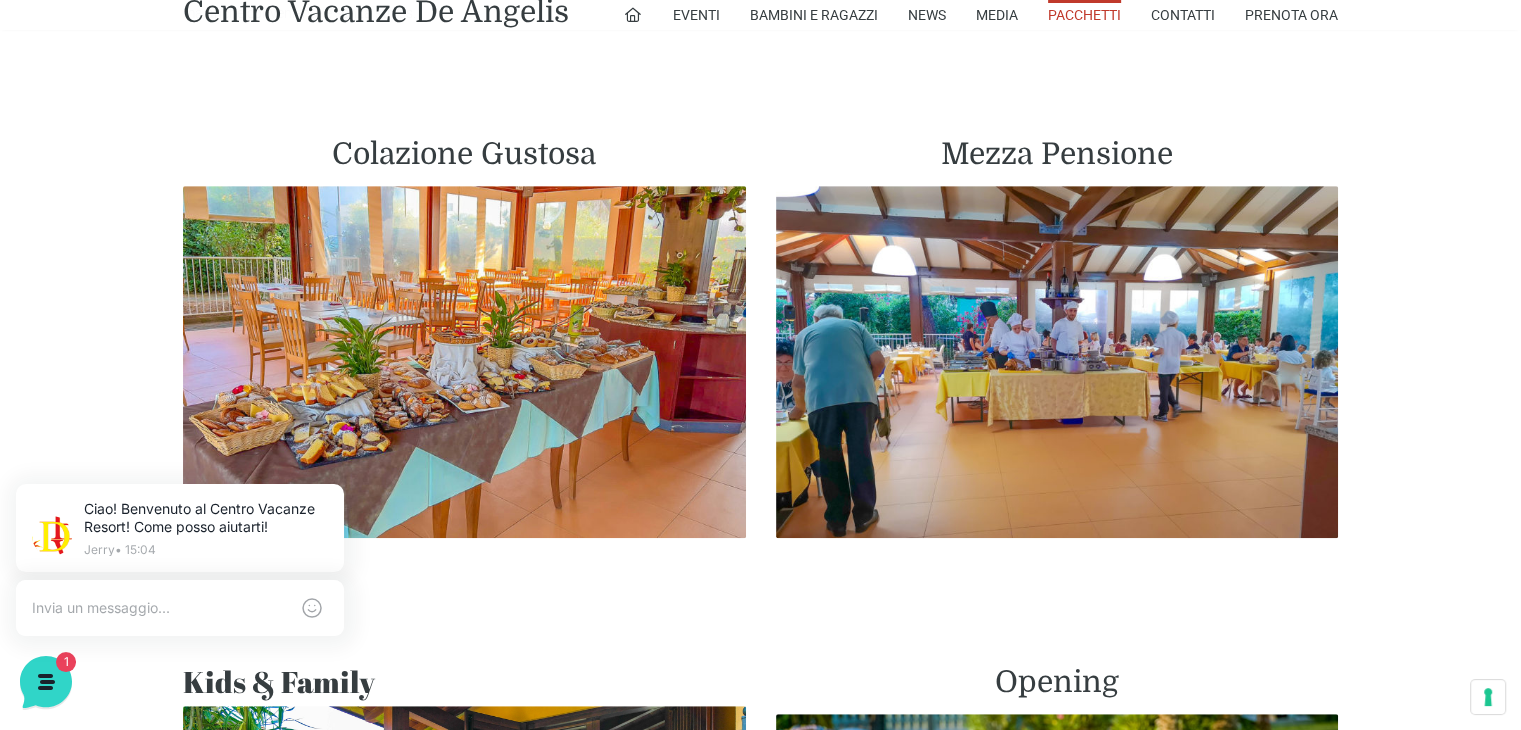 click on "Colazione Gustosa" at bounding box center [464, 154] 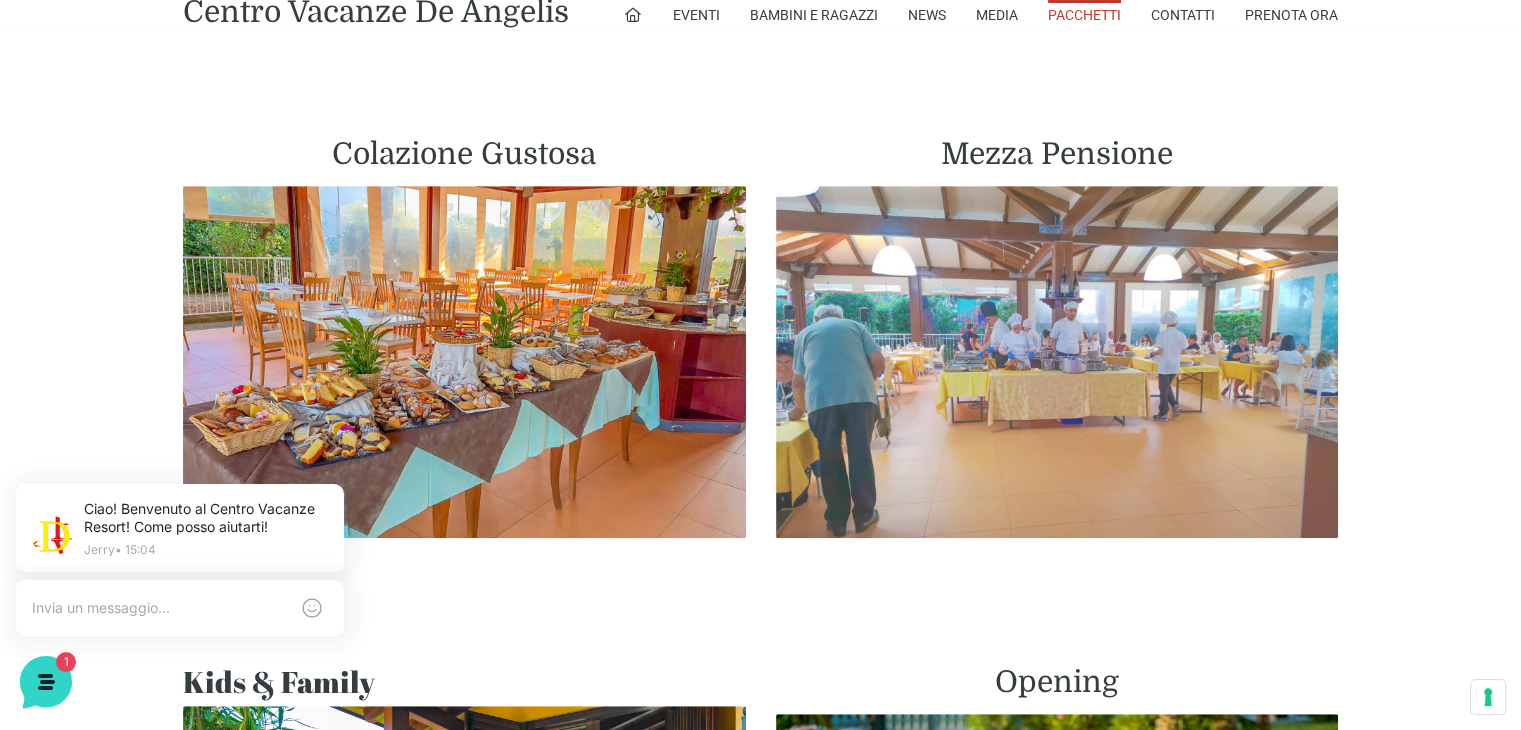 click at bounding box center [1057, 362] 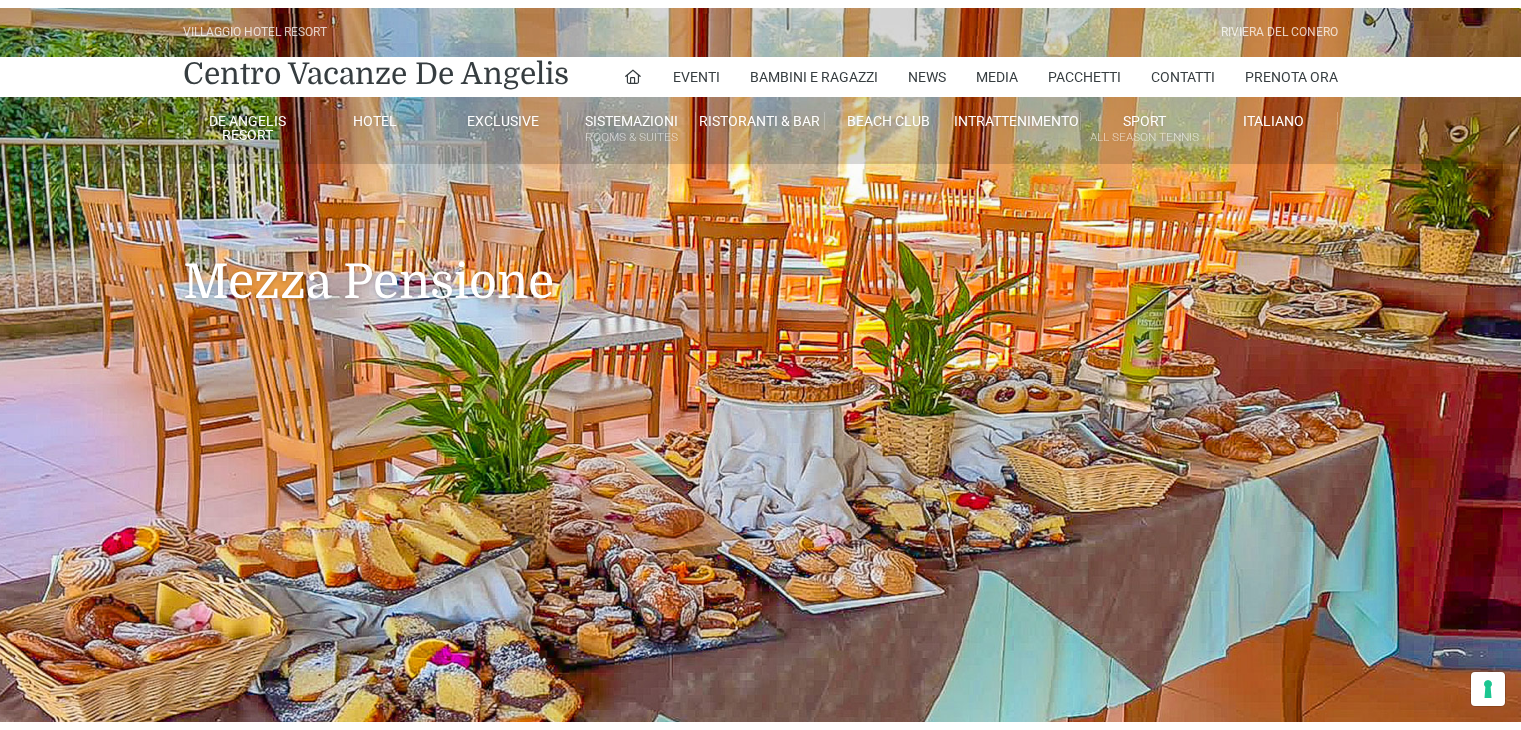 scroll, scrollTop: 0, scrollLeft: 0, axis: both 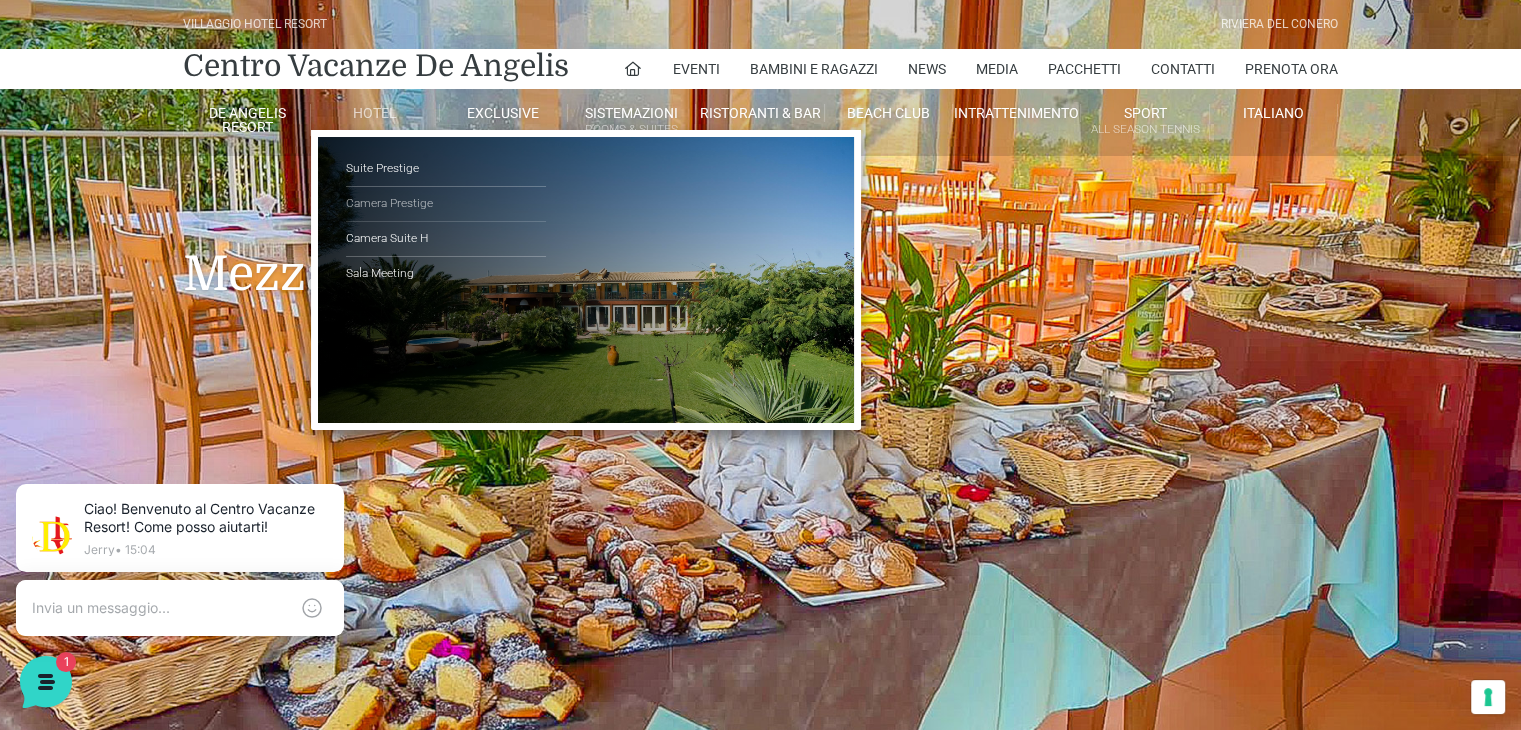 click on "Camera Prestige" at bounding box center [446, 204] 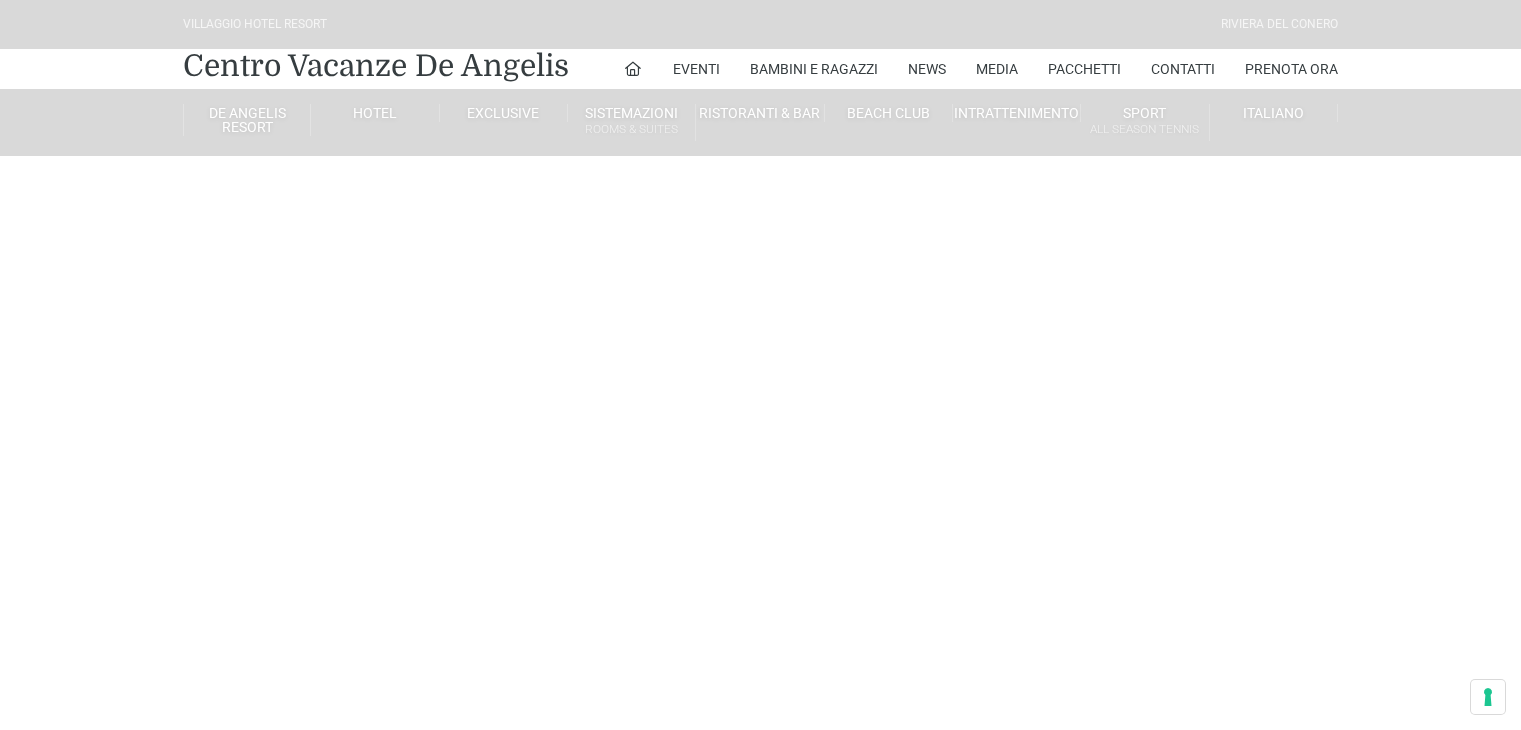scroll, scrollTop: 0, scrollLeft: 0, axis: both 